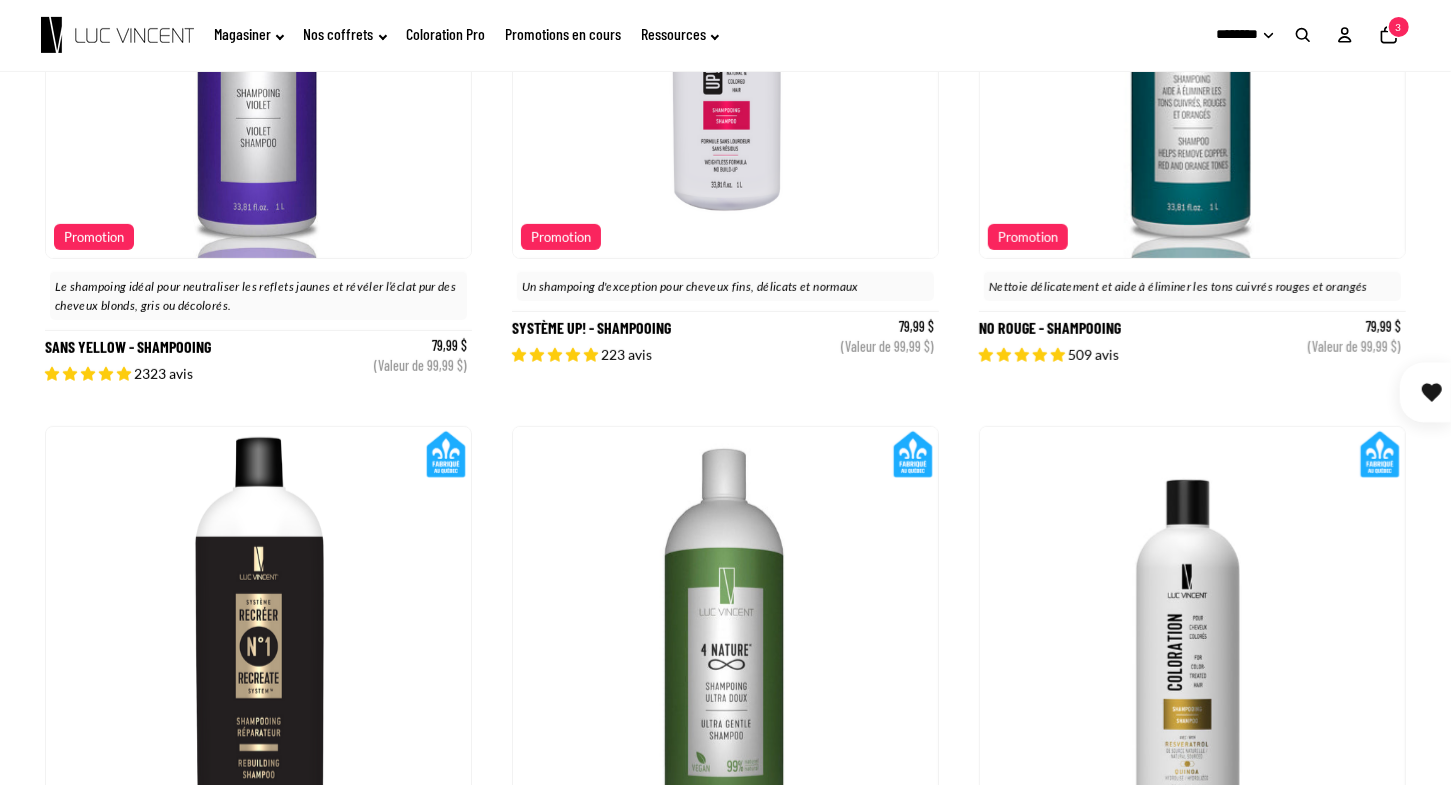 scroll, scrollTop: 301, scrollLeft: 0, axis: vertical 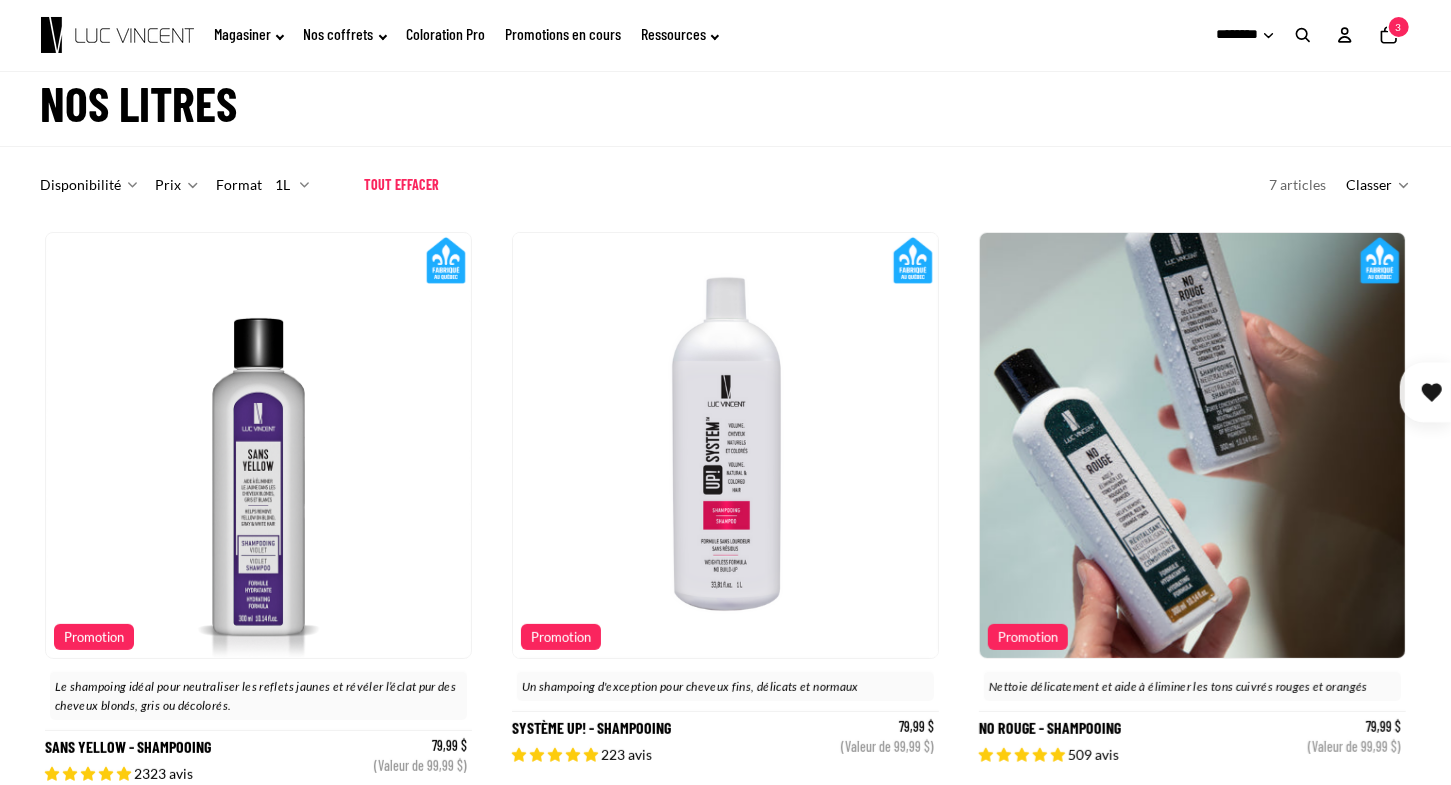 click 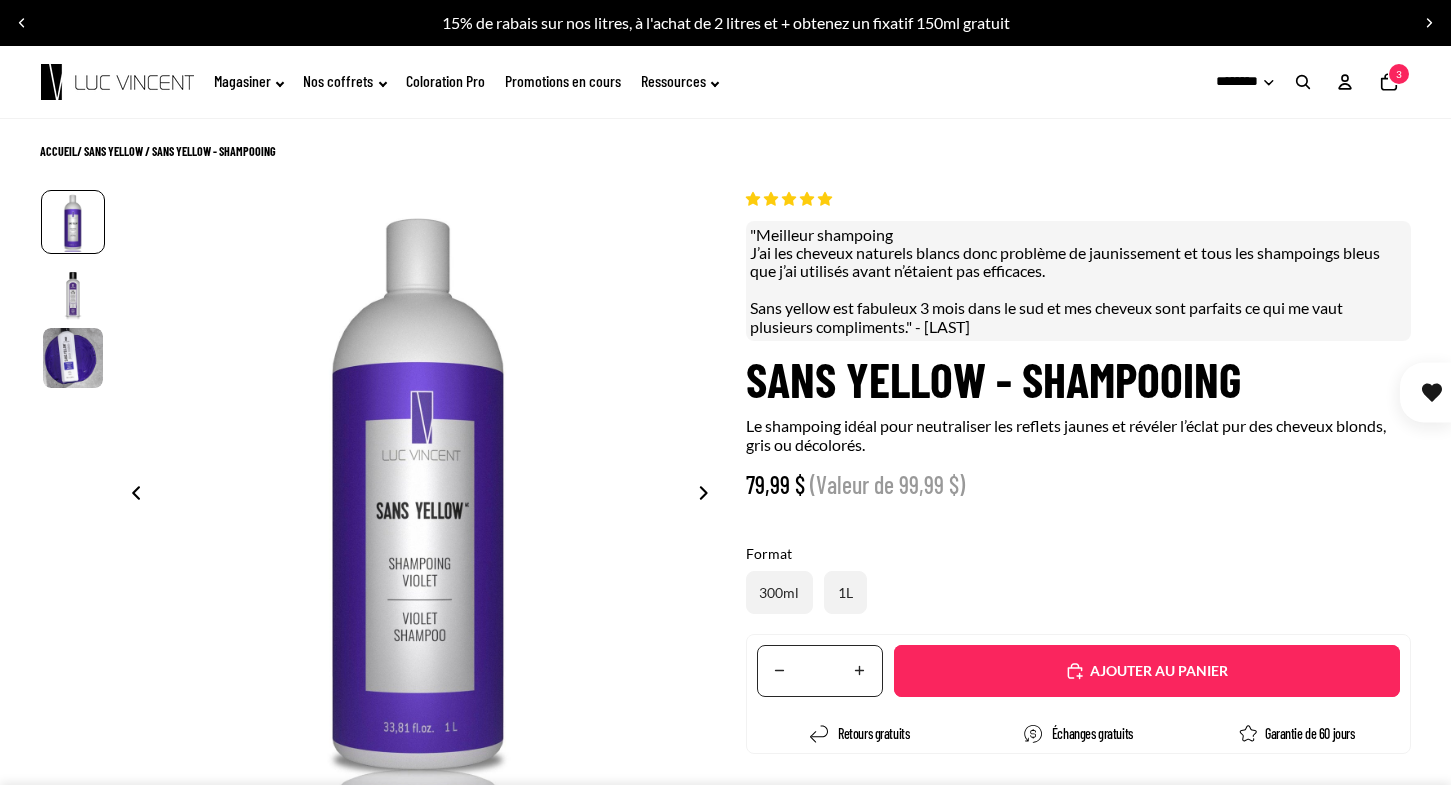 scroll, scrollTop: 0, scrollLeft: 0, axis: both 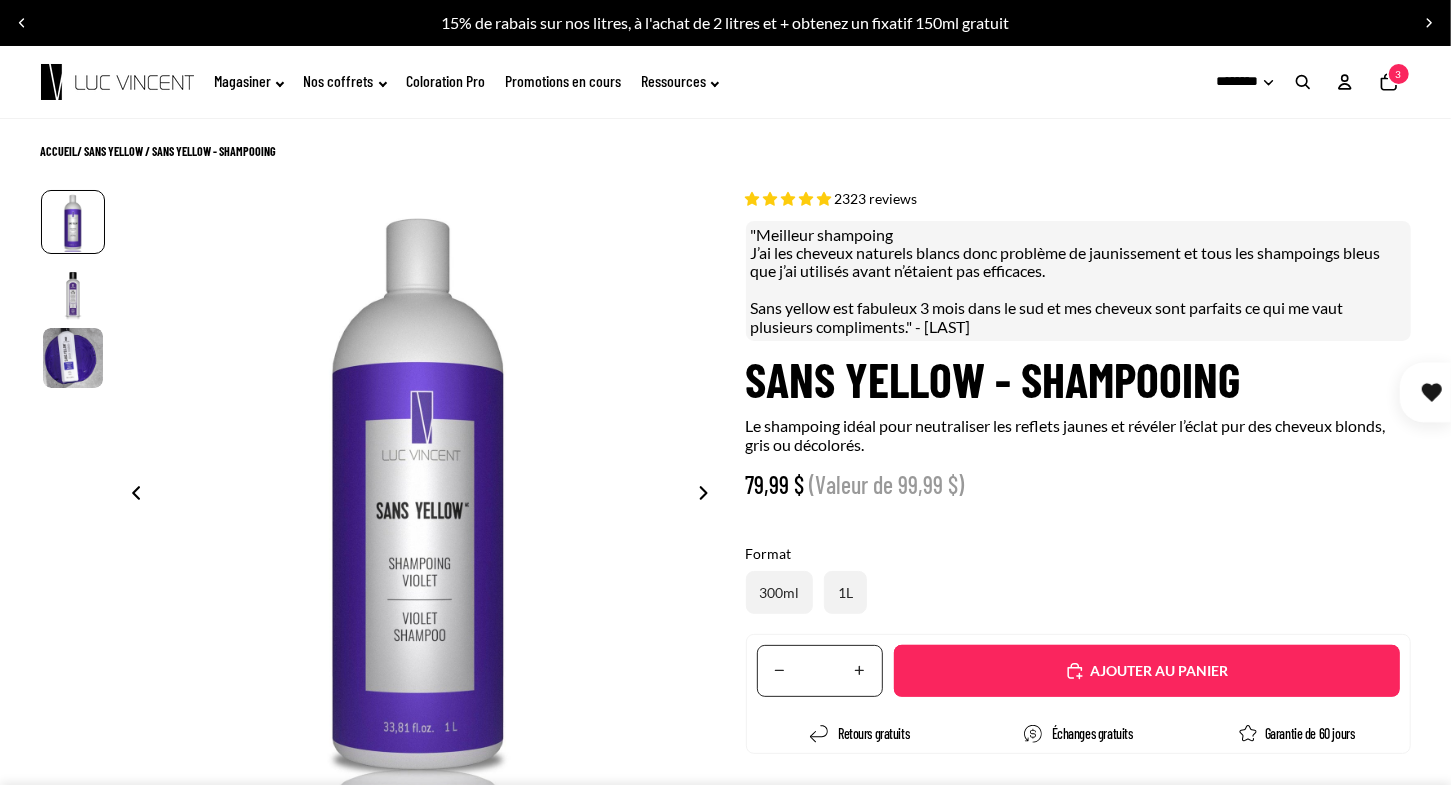 select on "**********" 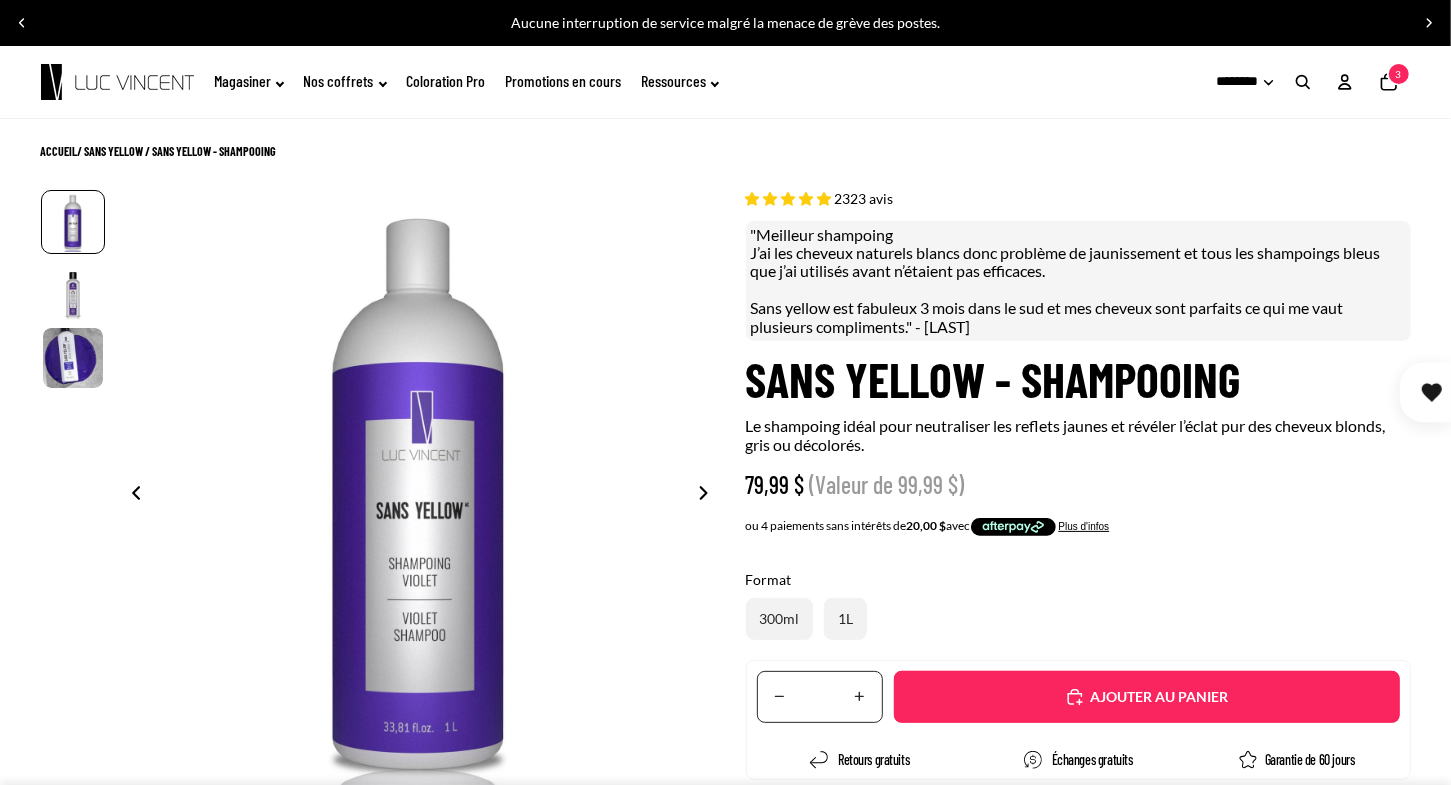 click on "3" 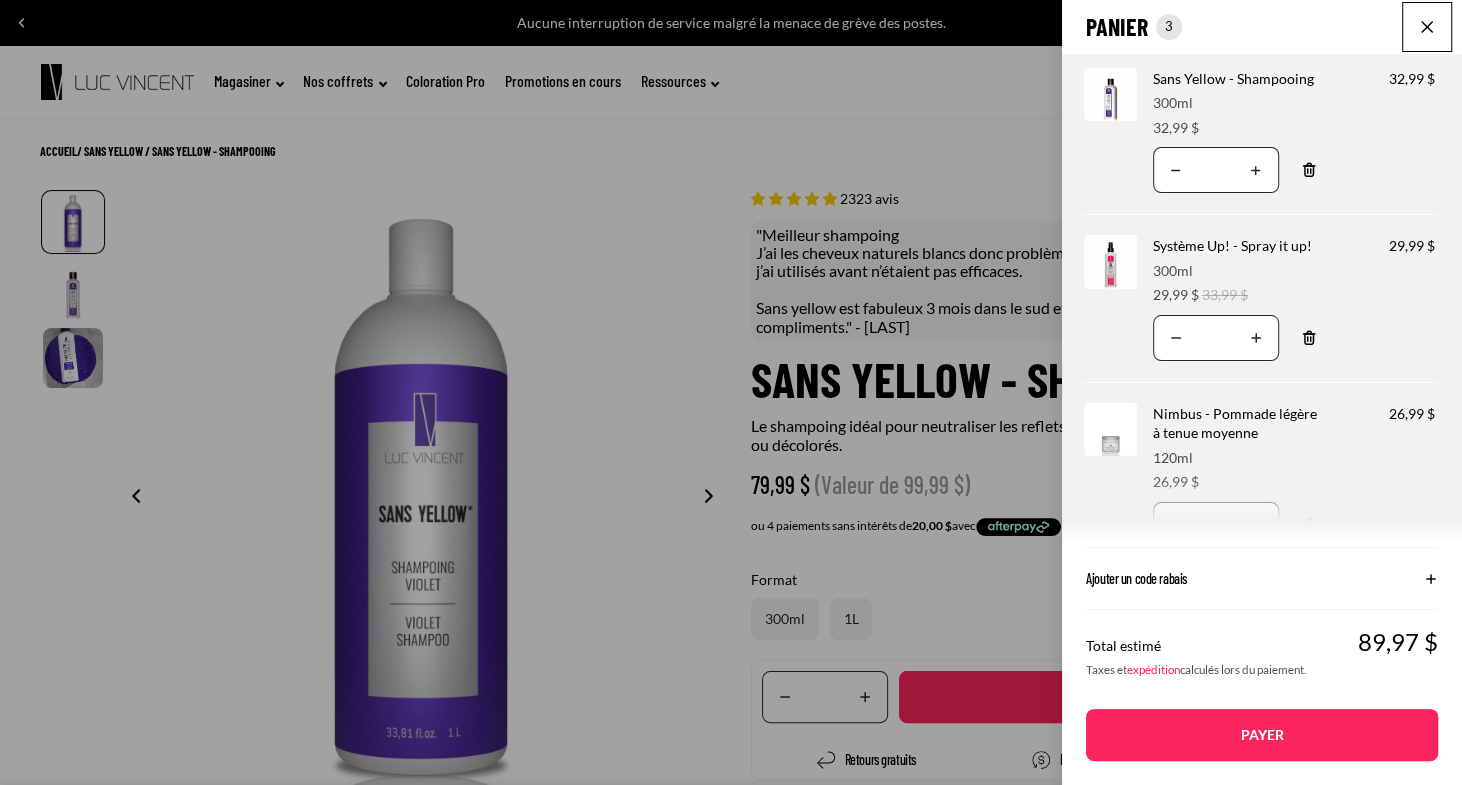 click 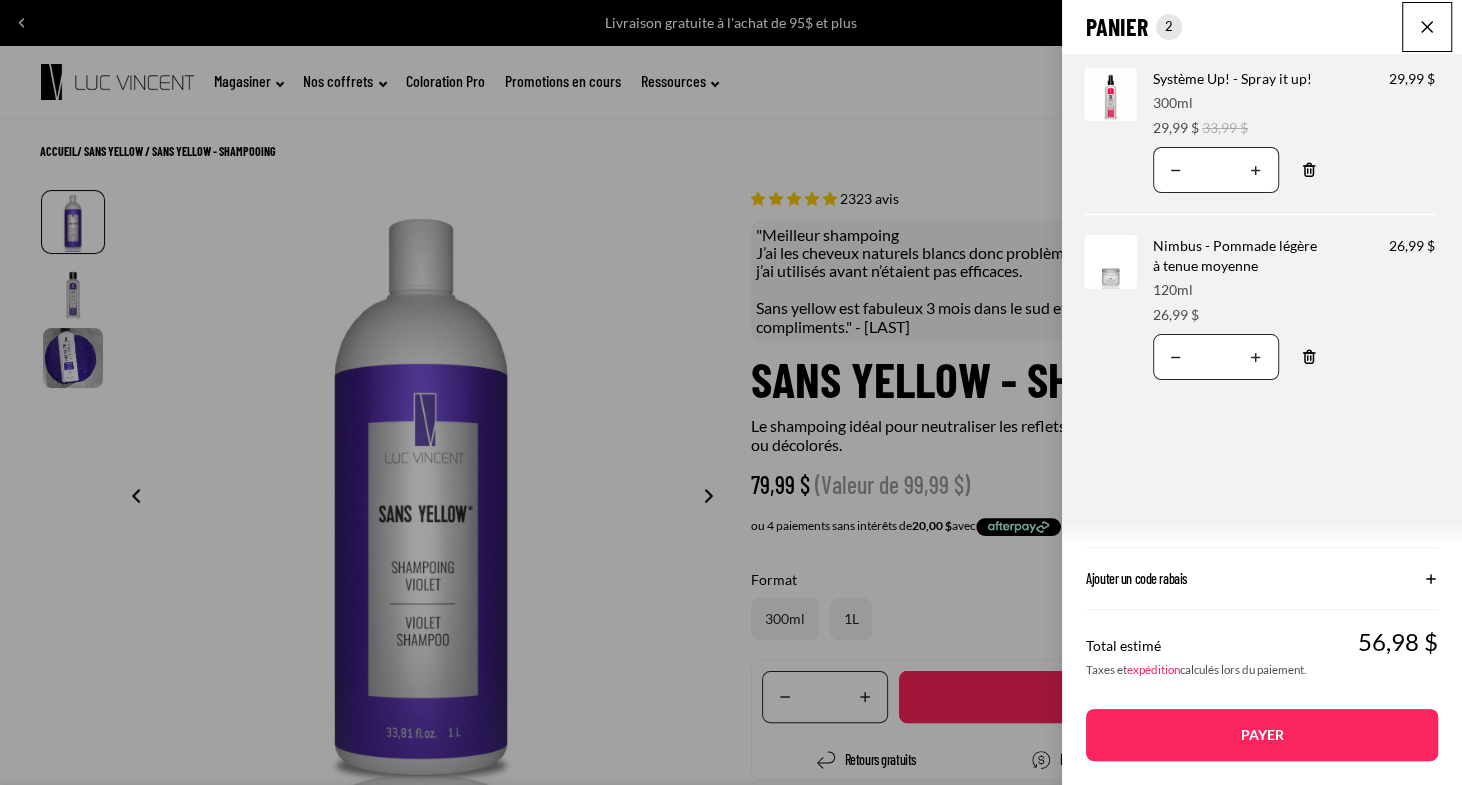click on "Panier
Nombre total d'articles dans le panier: 2
2
2
Total du panier
56,98CAD
Image de produit
Informations sur le produit
Quantité
Nombre total de produits
Système Up! - Spray it up!
Format:
300ml" 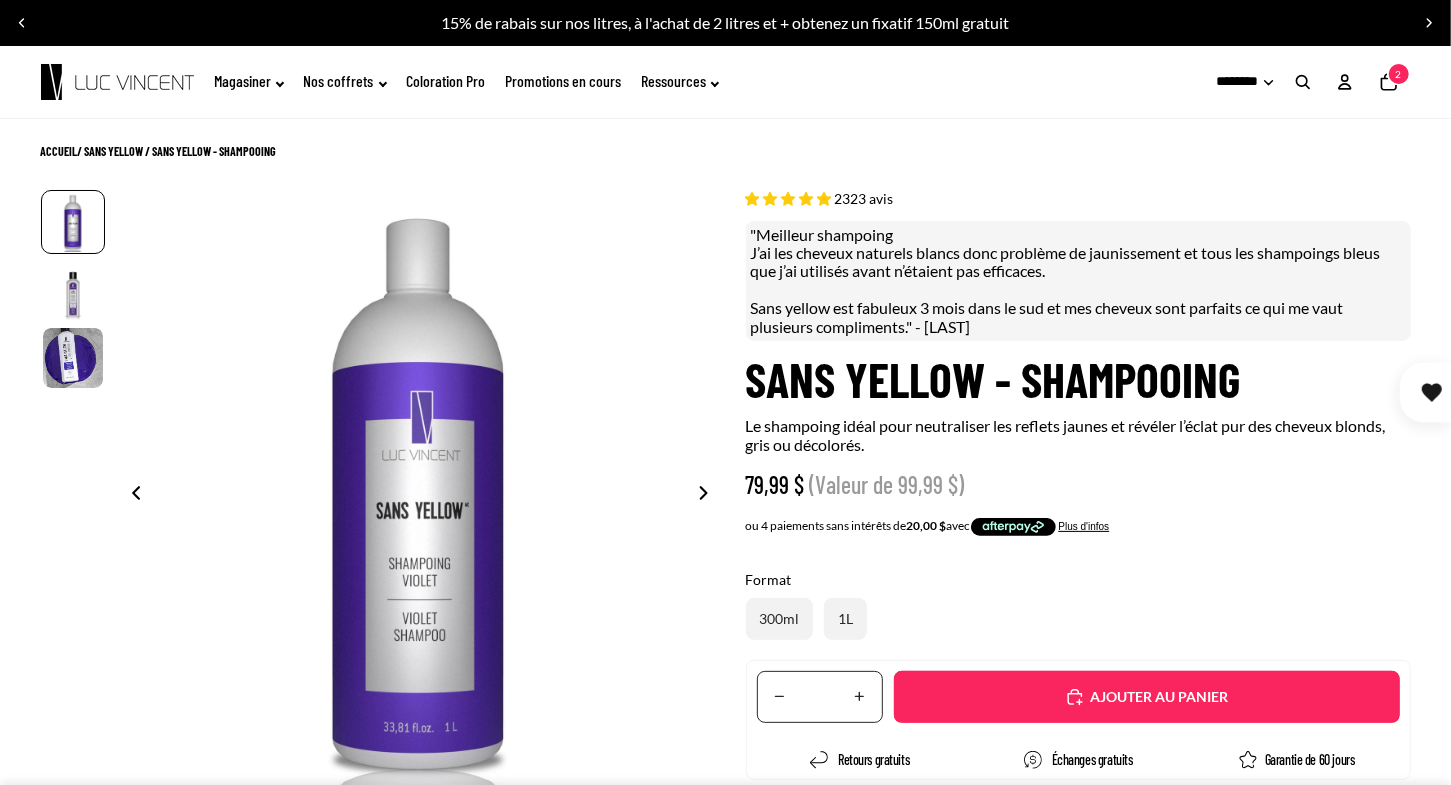 click on "Ajouté" at bounding box center [1147, 697] 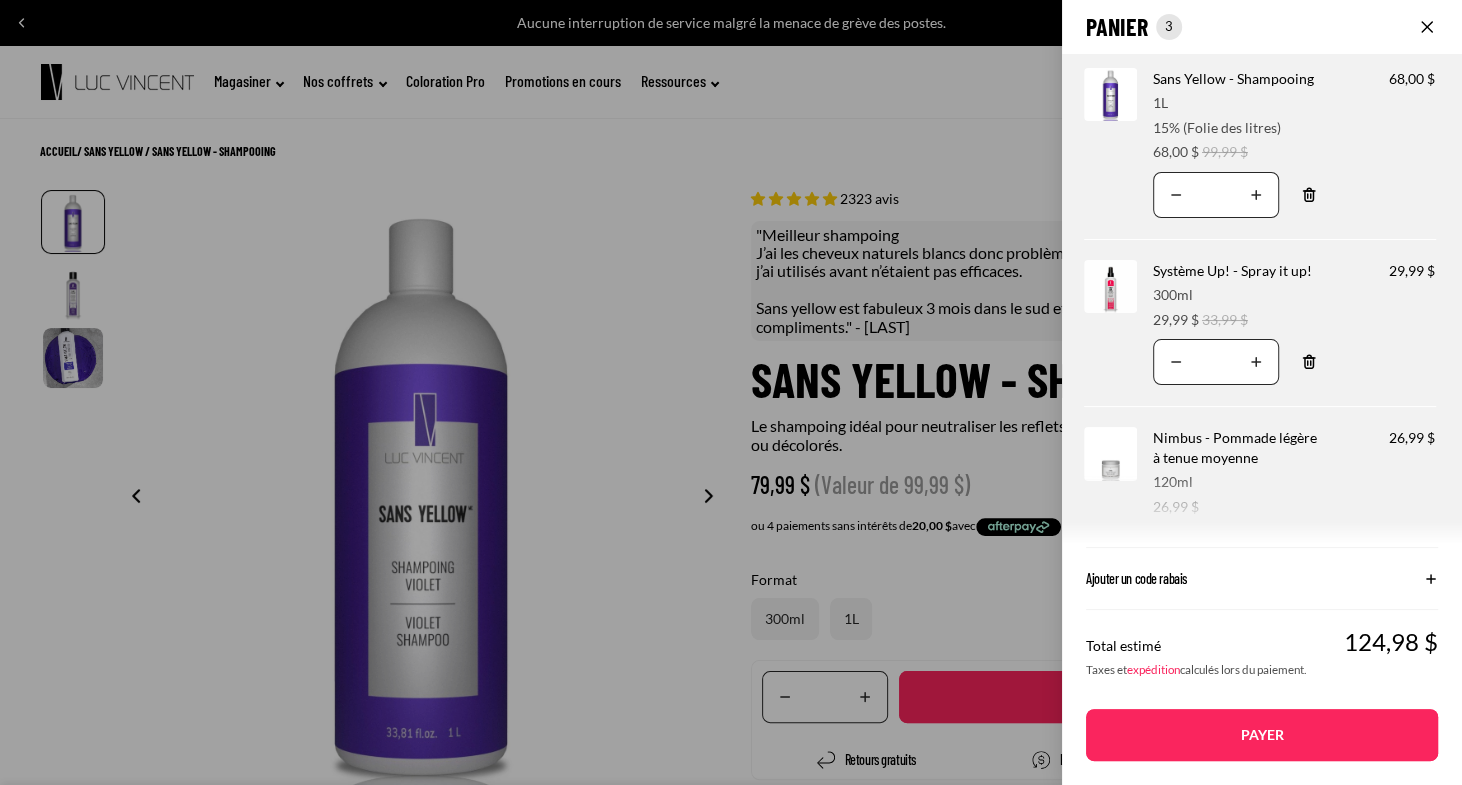 click at bounding box center (1427, 27) 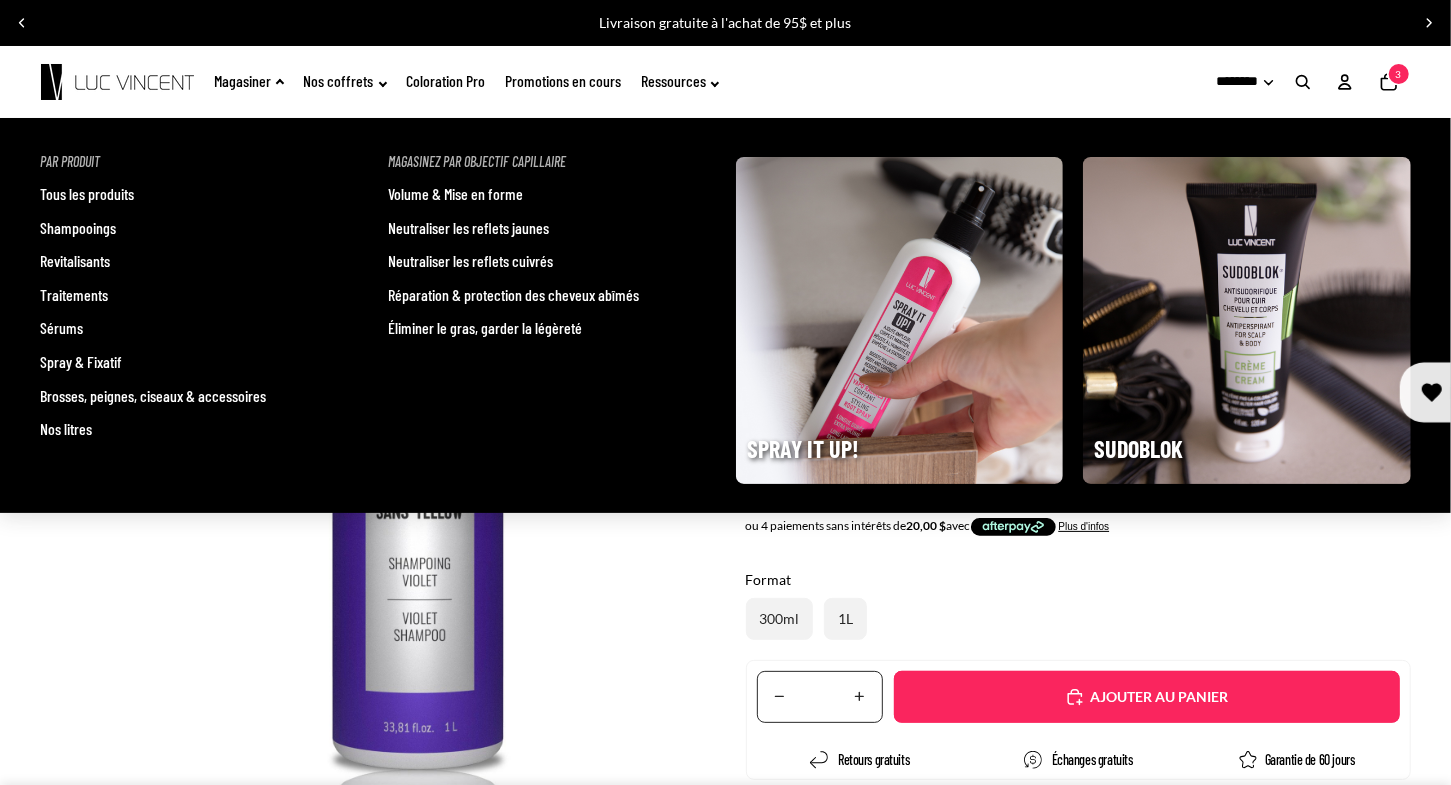 click on "Brosses, peignes, ciseaux & accessoires" at bounding box center [153, 396] 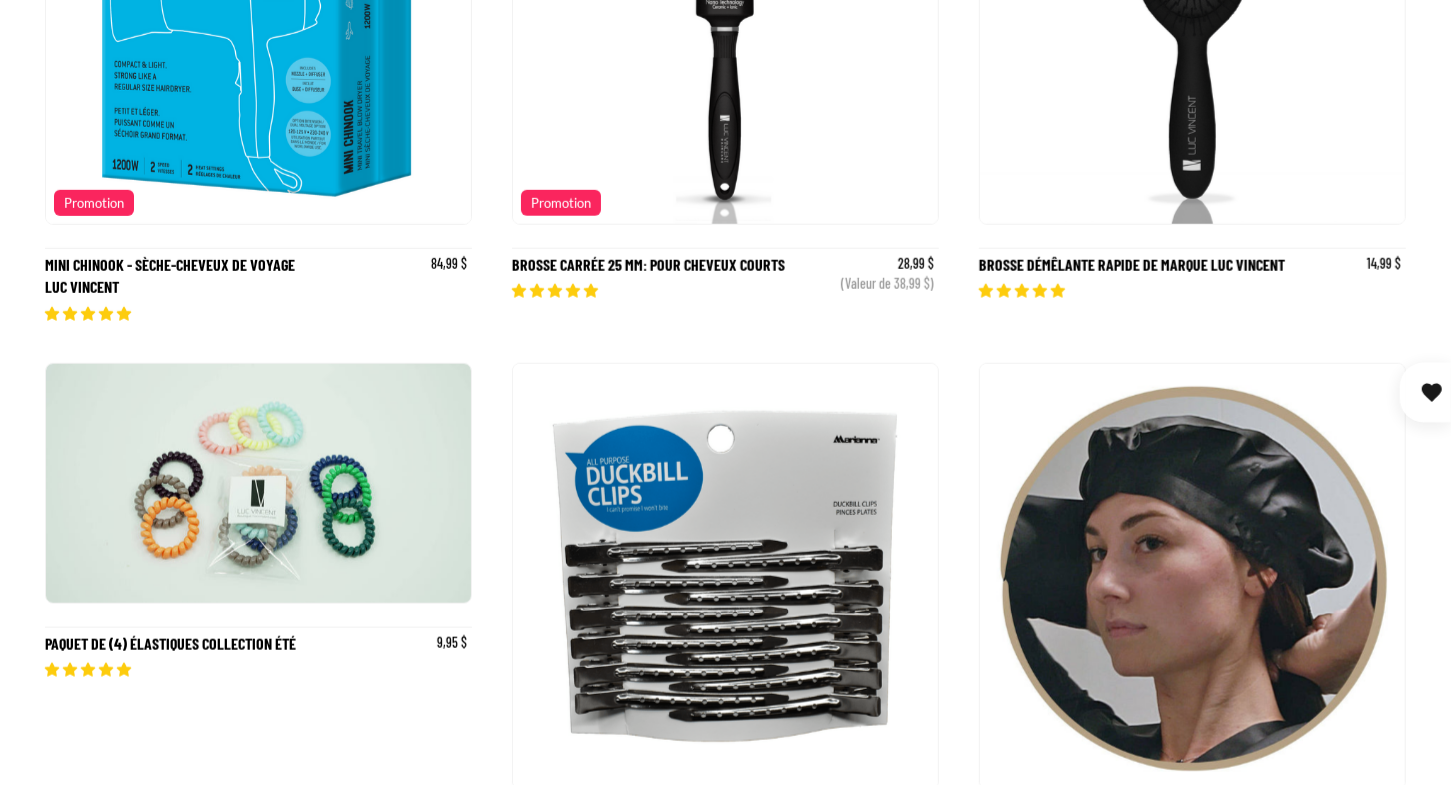 scroll, scrollTop: 1400, scrollLeft: 0, axis: vertical 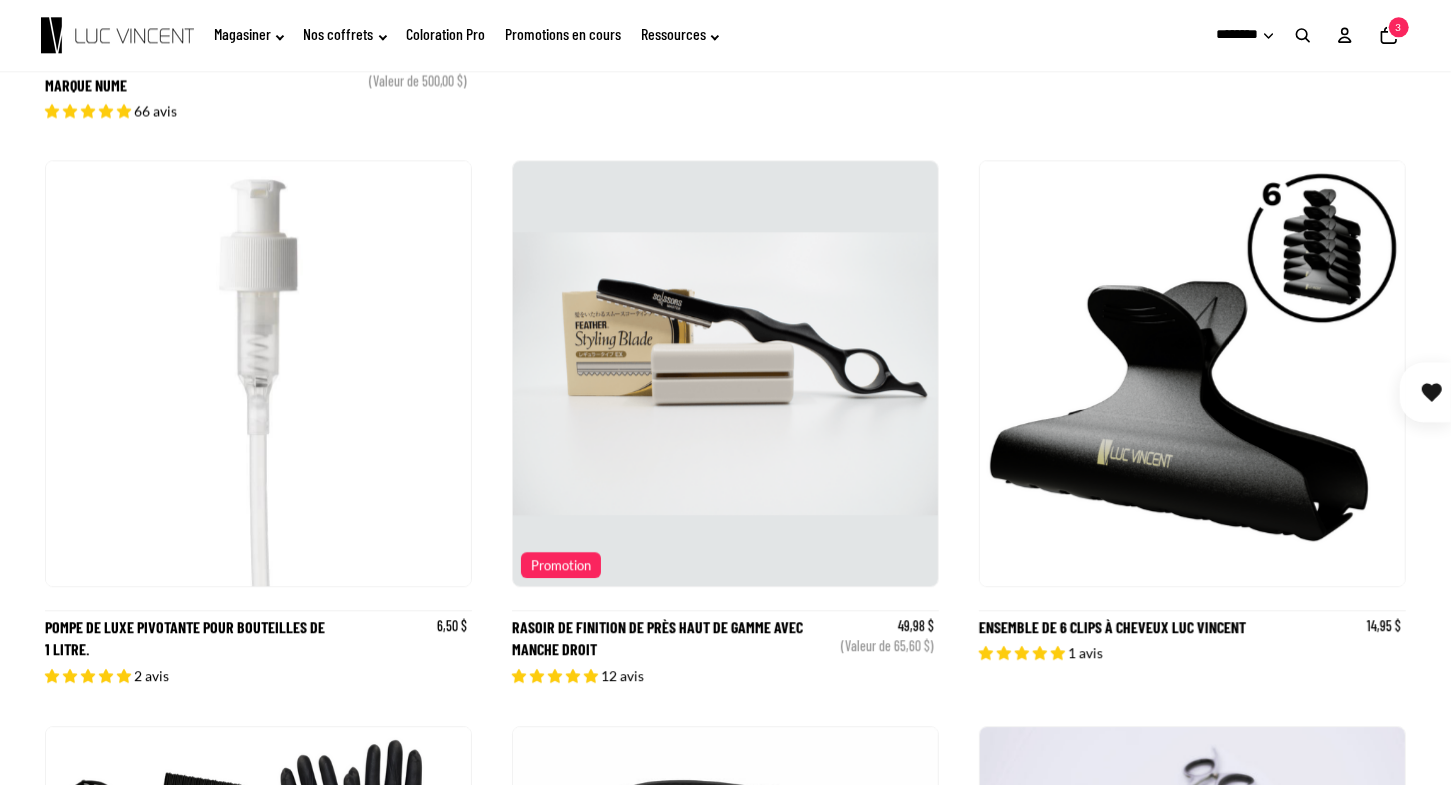 click at bounding box center [258, 373] 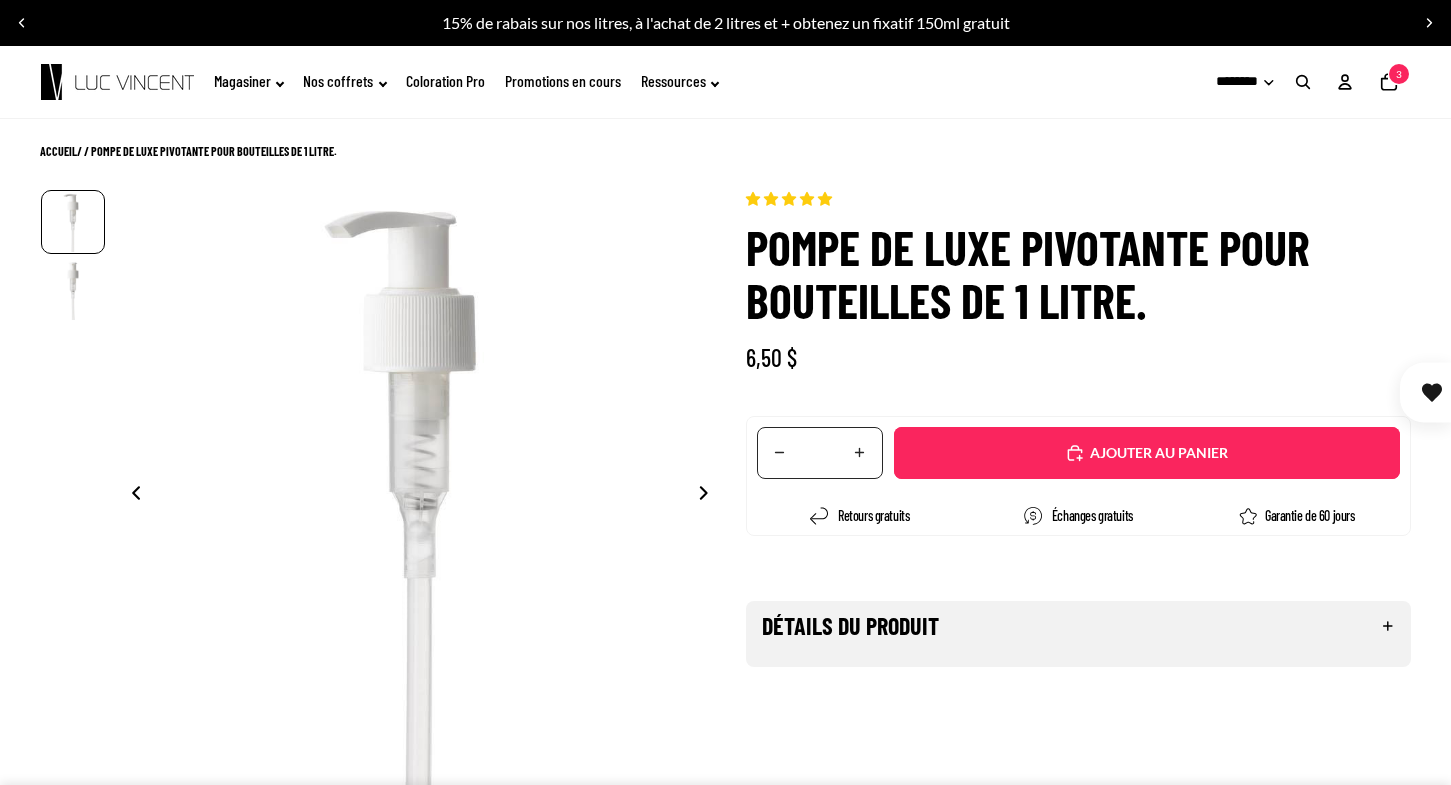 scroll, scrollTop: 0, scrollLeft: 0, axis: both 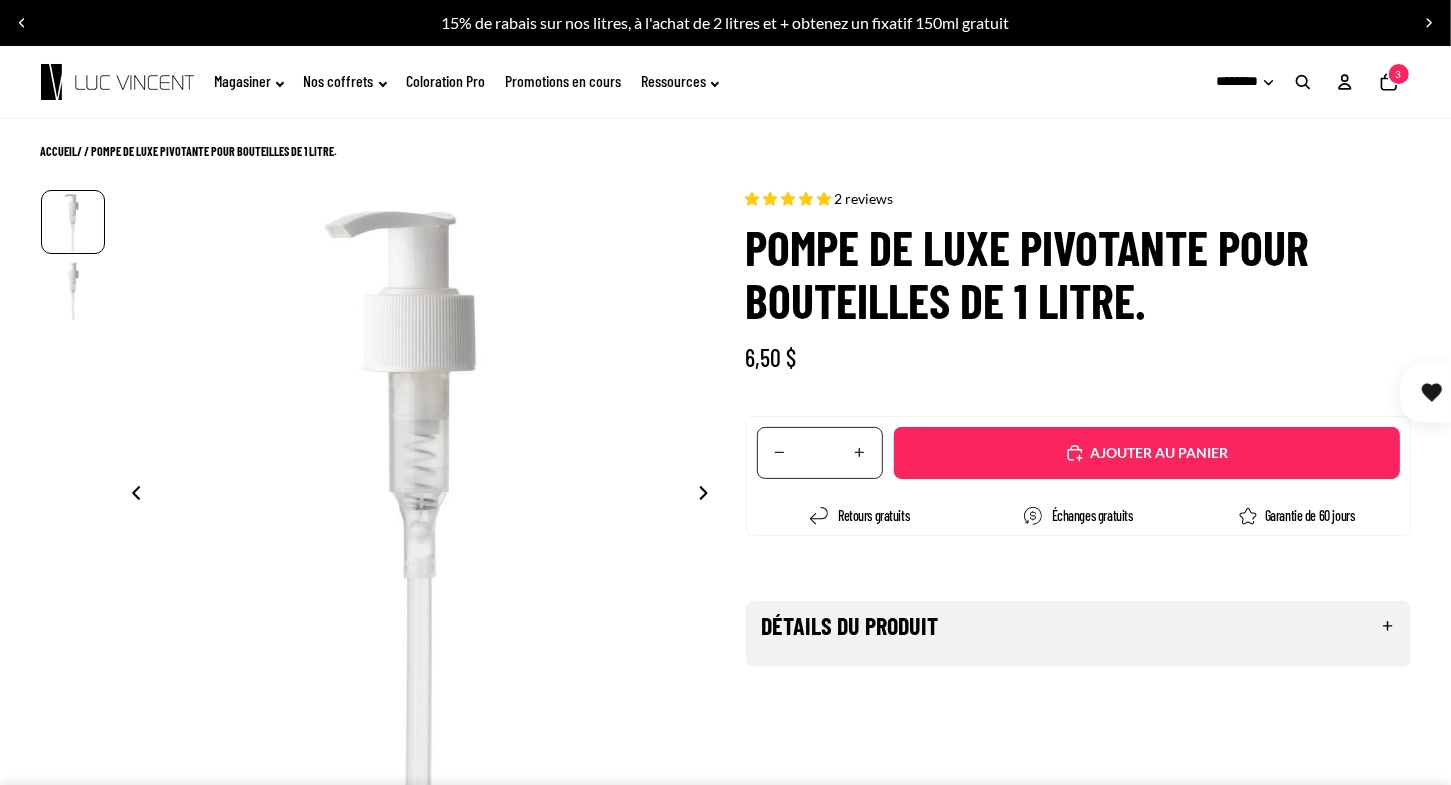 select on "**********" 